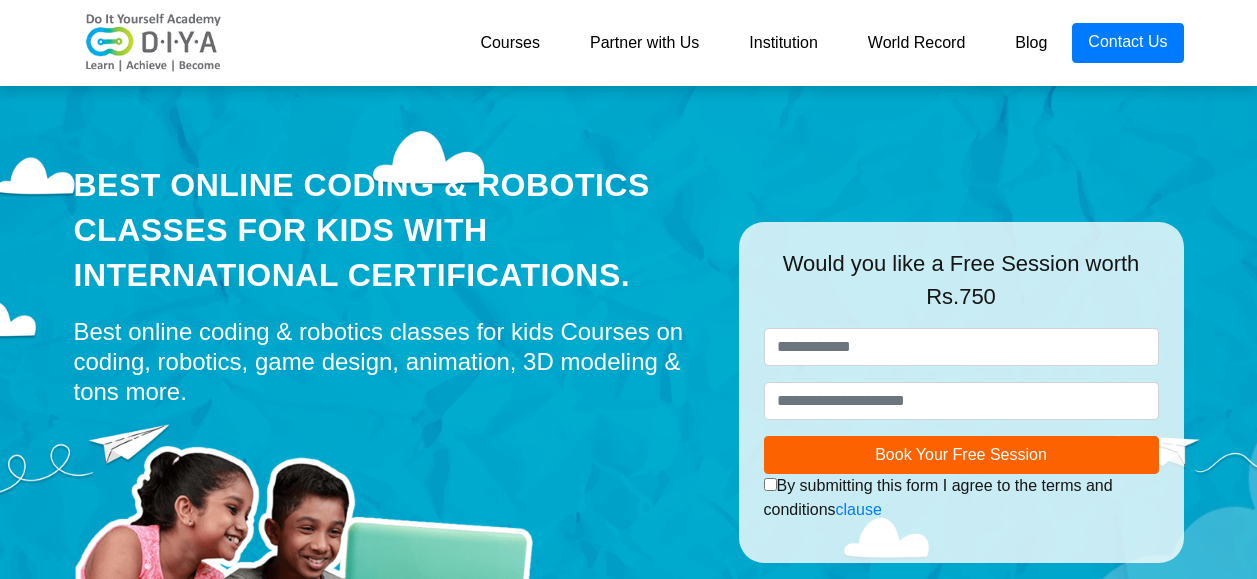 scroll, scrollTop: 0, scrollLeft: 0, axis: both 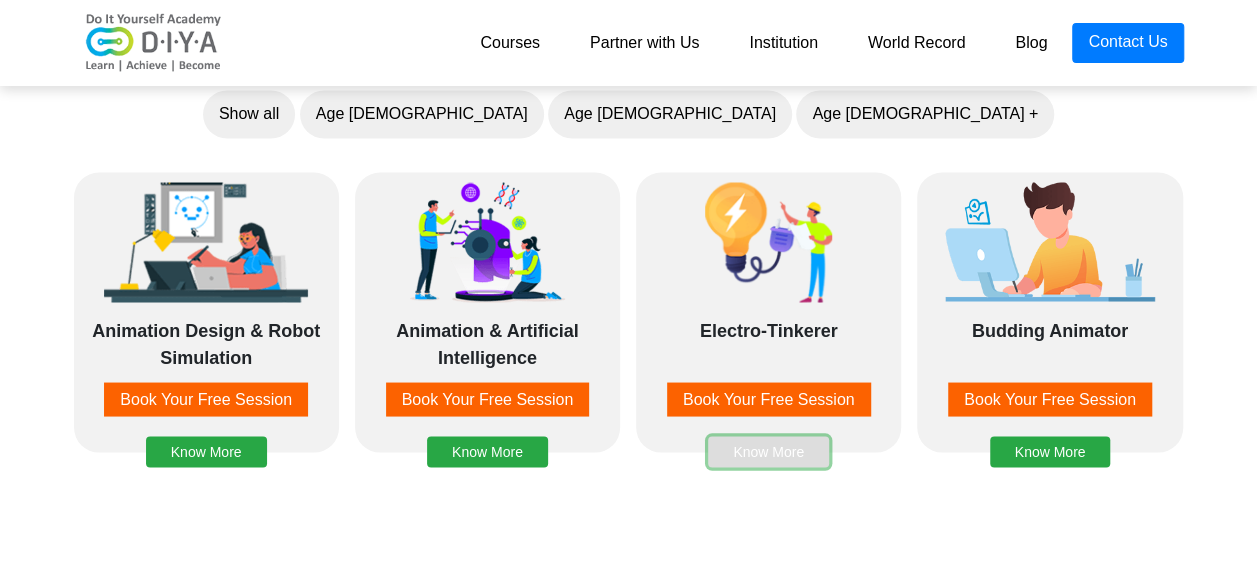 click on "Know More" at bounding box center (768, 451) 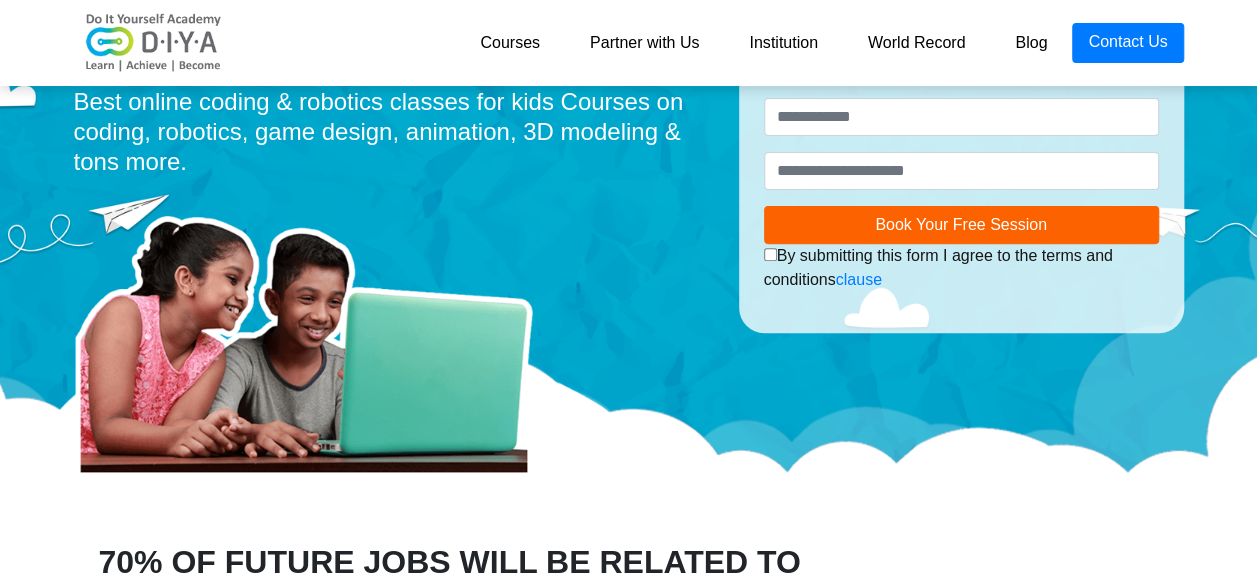 scroll, scrollTop: 78, scrollLeft: 0, axis: vertical 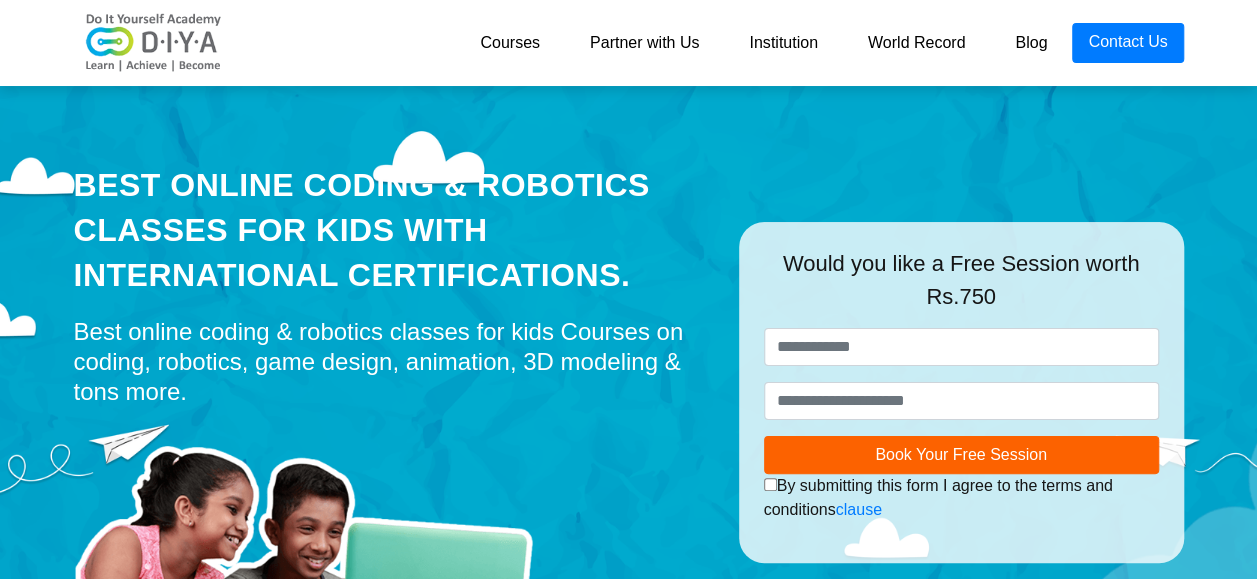 click on "Courses" at bounding box center [510, 43] 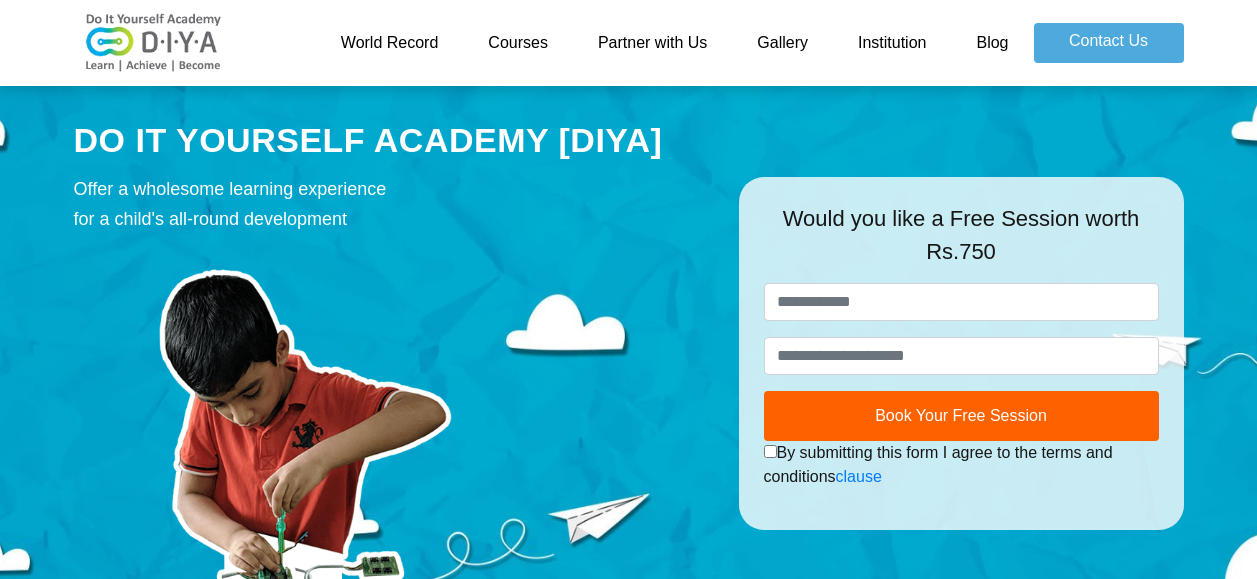 scroll, scrollTop: 0, scrollLeft: 0, axis: both 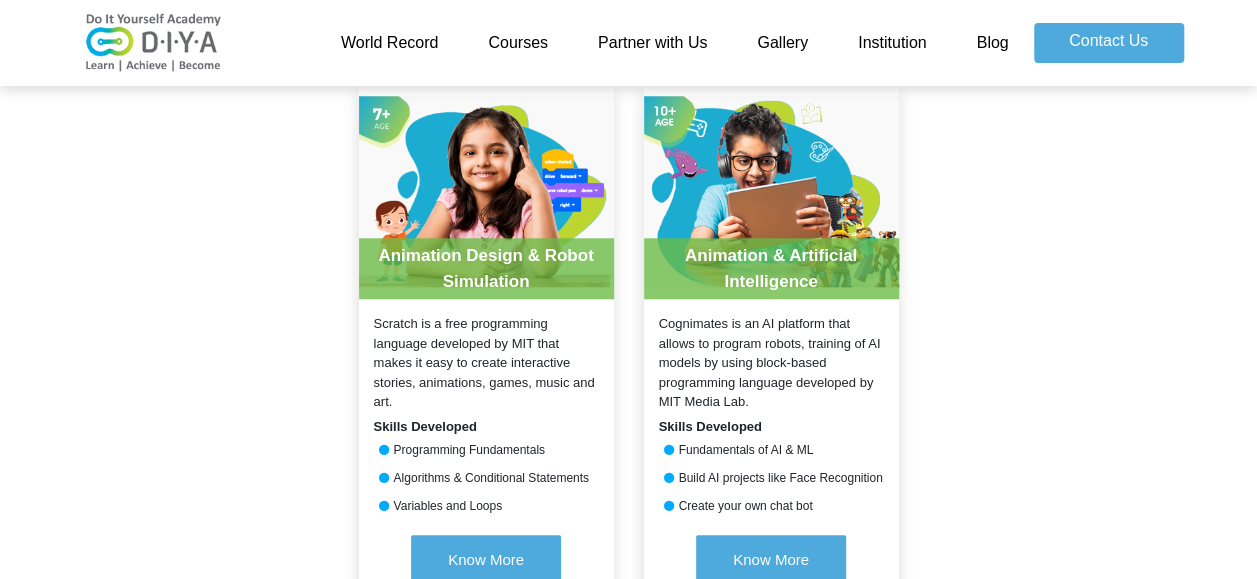 click on "Partner with Us" at bounding box center [652, 43] 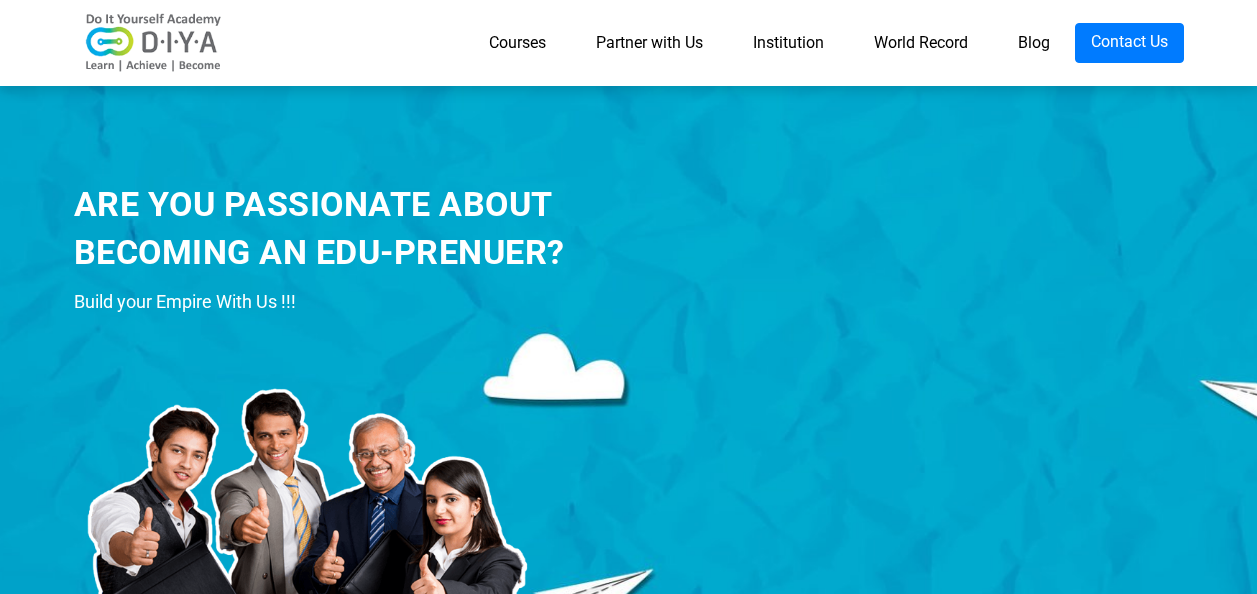 scroll, scrollTop: 0, scrollLeft: 0, axis: both 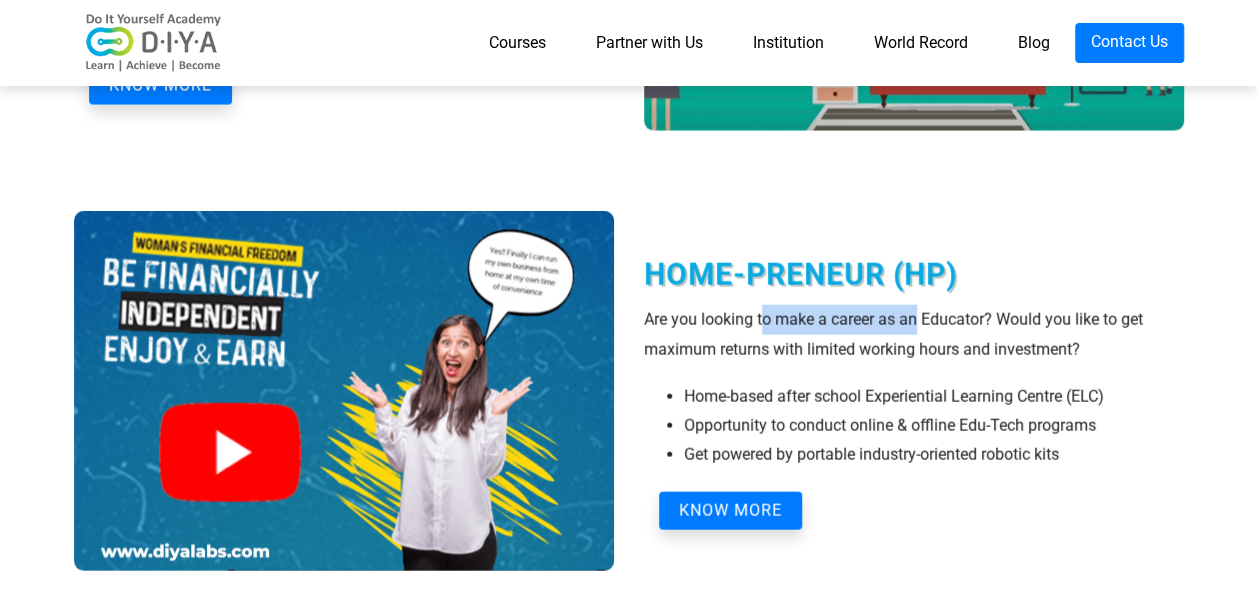 drag, startPoint x: 766, startPoint y: 316, endPoint x: 916, endPoint y: 313, distance: 150.03 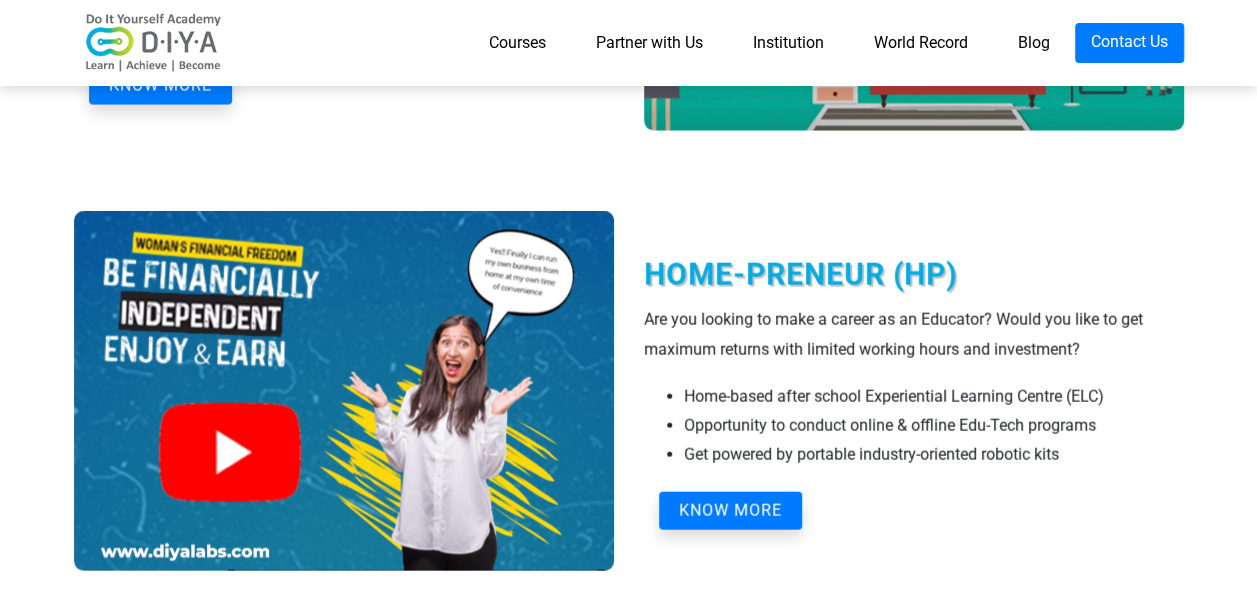 drag, startPoint x: 916, startPoint y: 313, endPoint x: 926, endPoint y: 344, distance: 32.572994 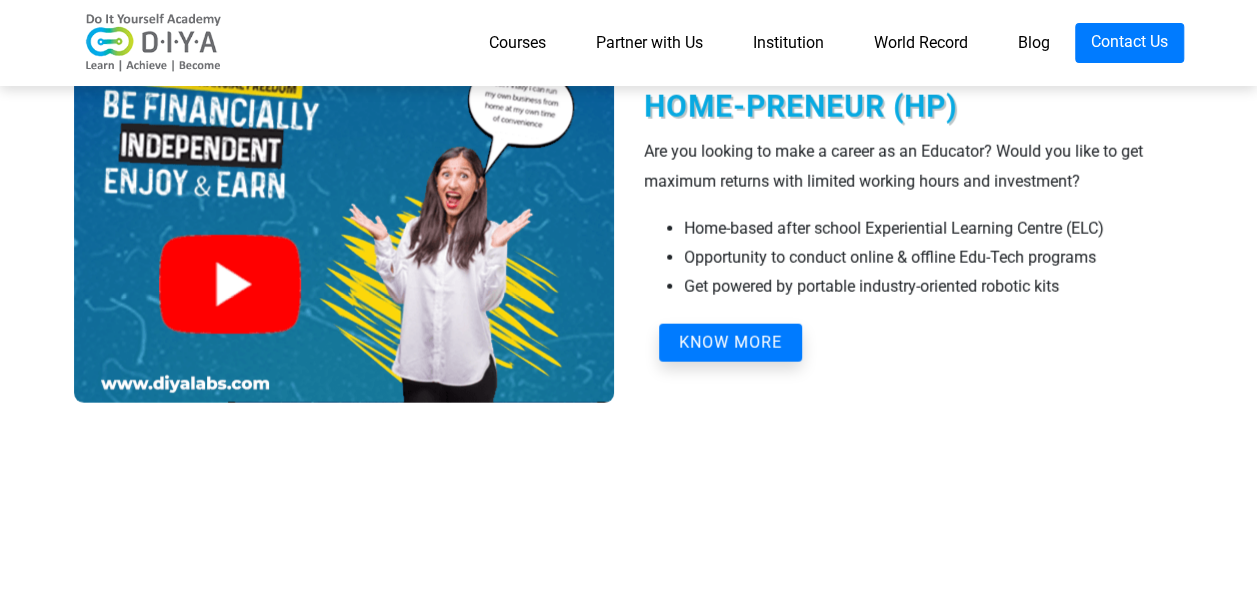 scroll, scrollTop: 2600, scrollLeft: 0, axis: vertical 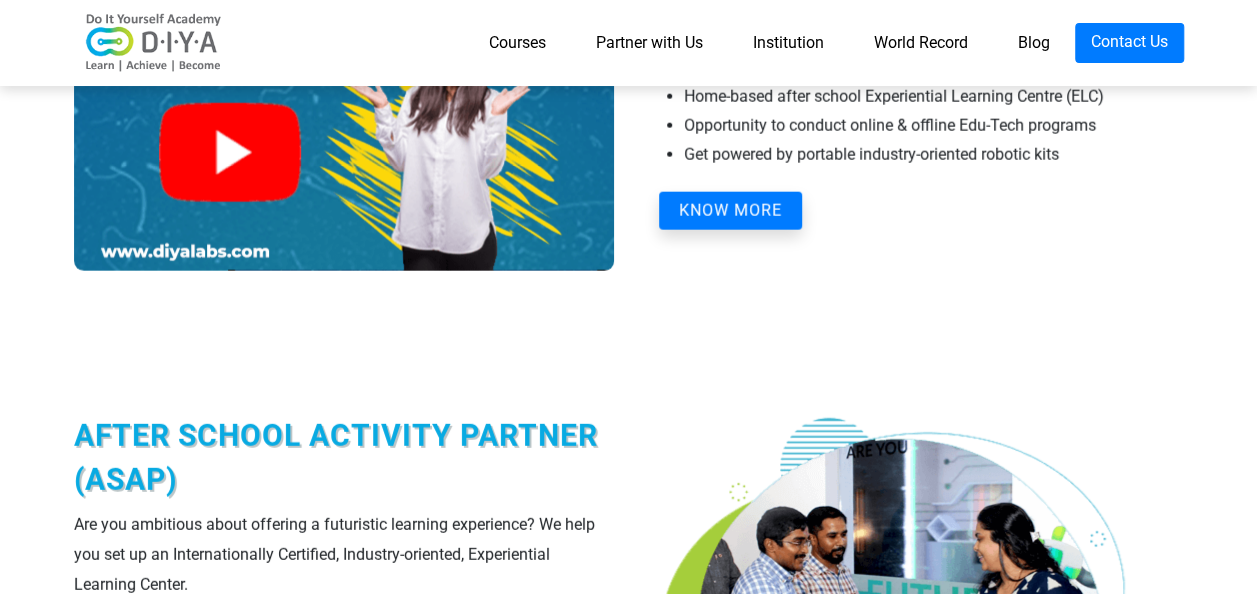 click on "KNOW MORE" at bounding box center [730, -669] 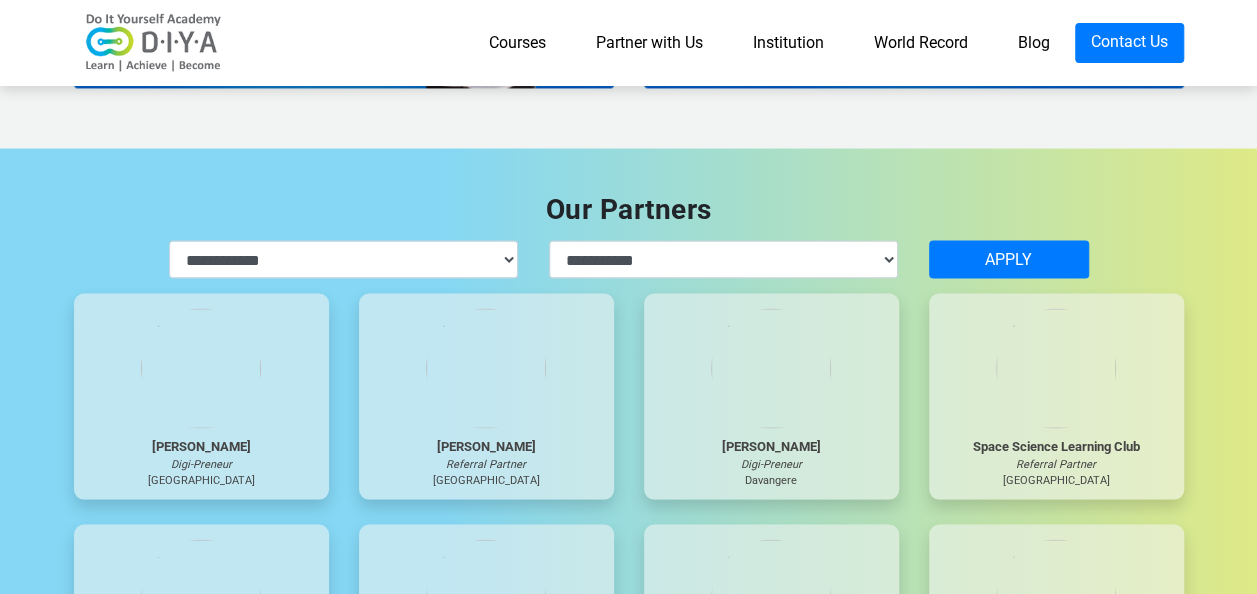 scroll, scrollTop: 5482, scrollLeft: 0, axis: vertical 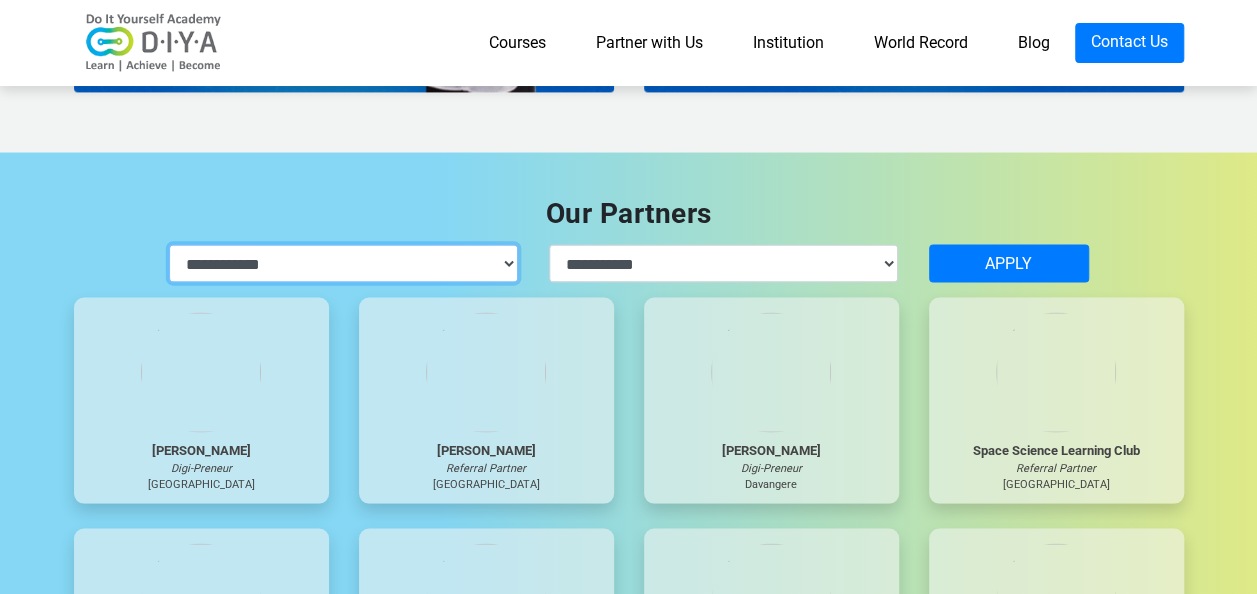 click on "**********" at bounding box center (344, 263) 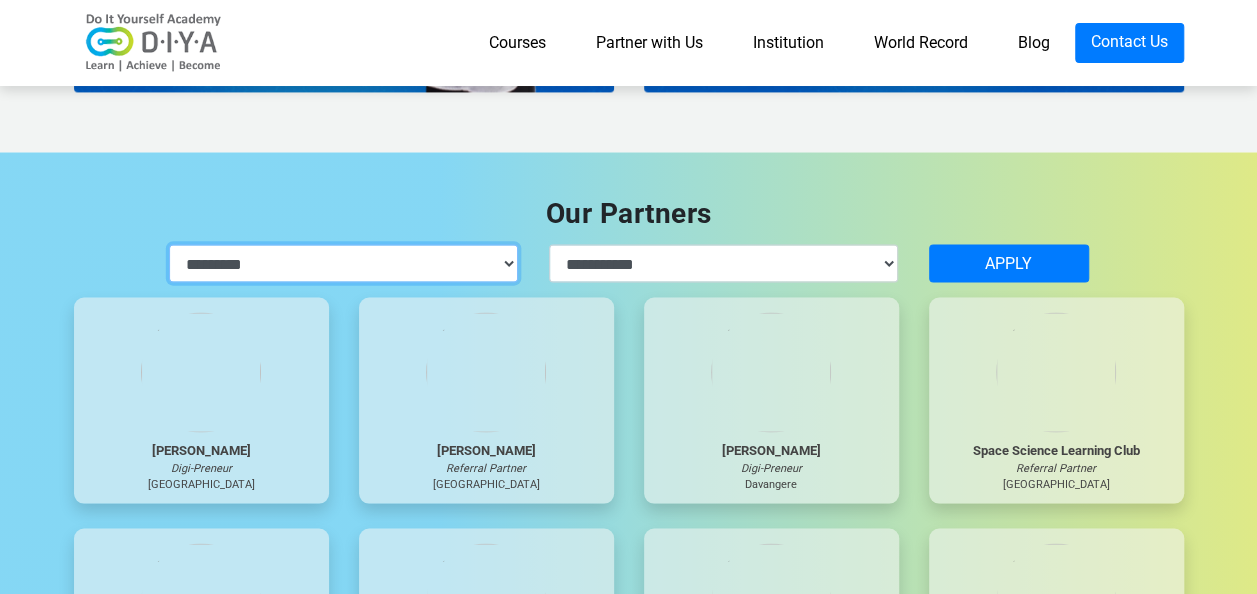 click on "**********" at bounding box center [344, 263] 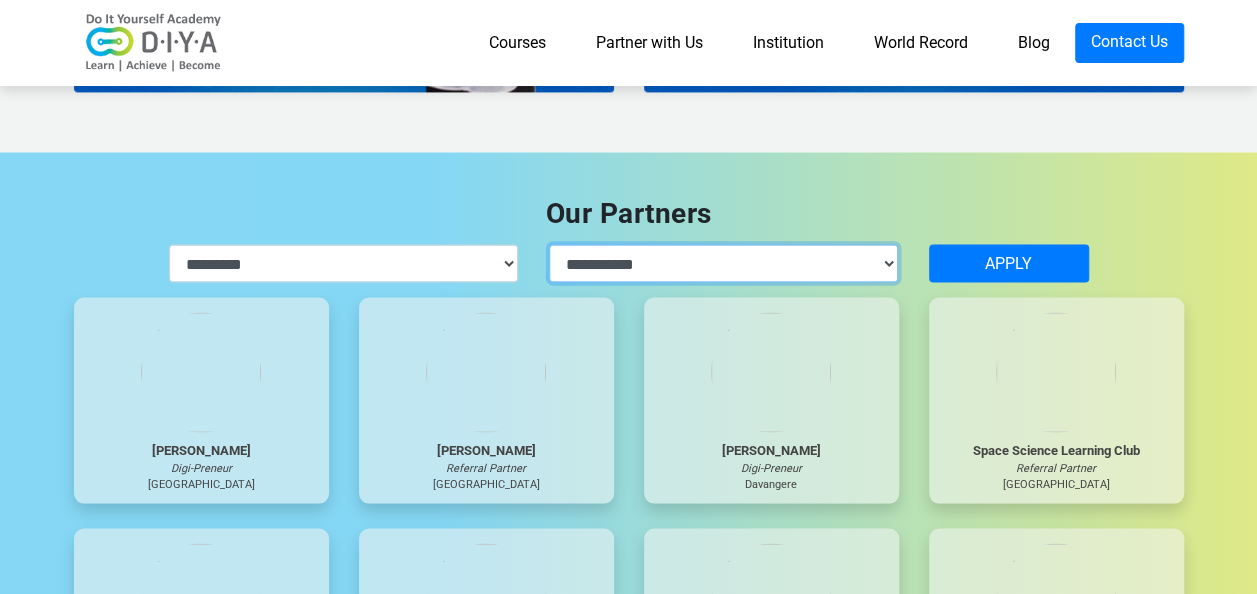 click on "**********" at bounding box center (724, 263) 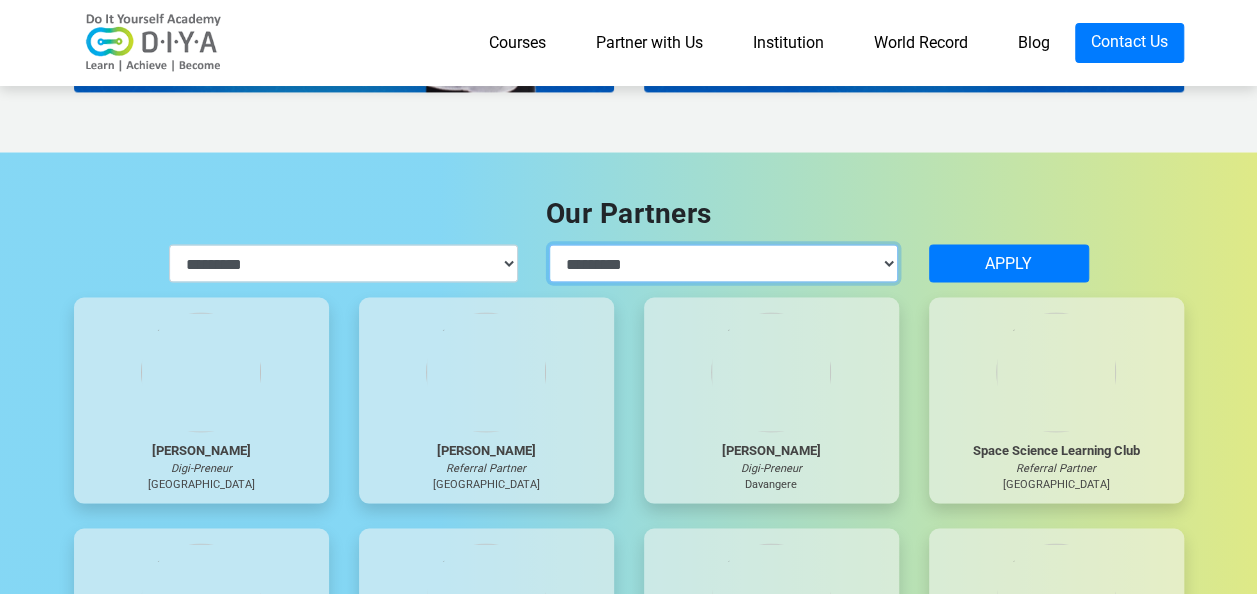 click on "**********" at bounding box center [724, 263] 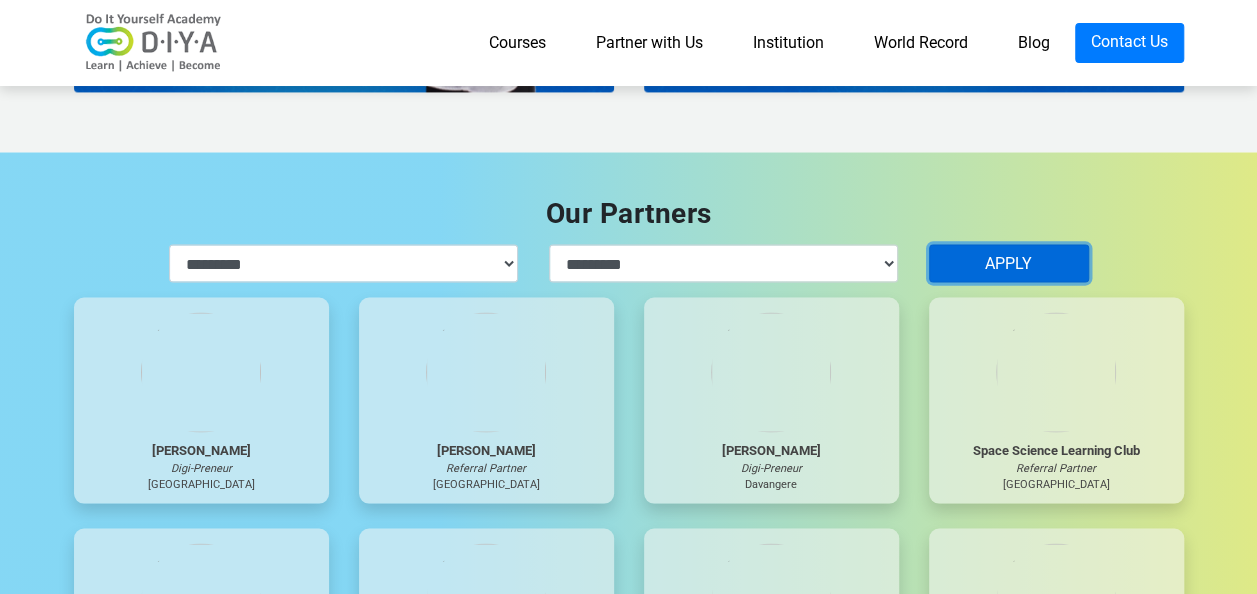click on "APPLY" at bounding box center [1009, 263] 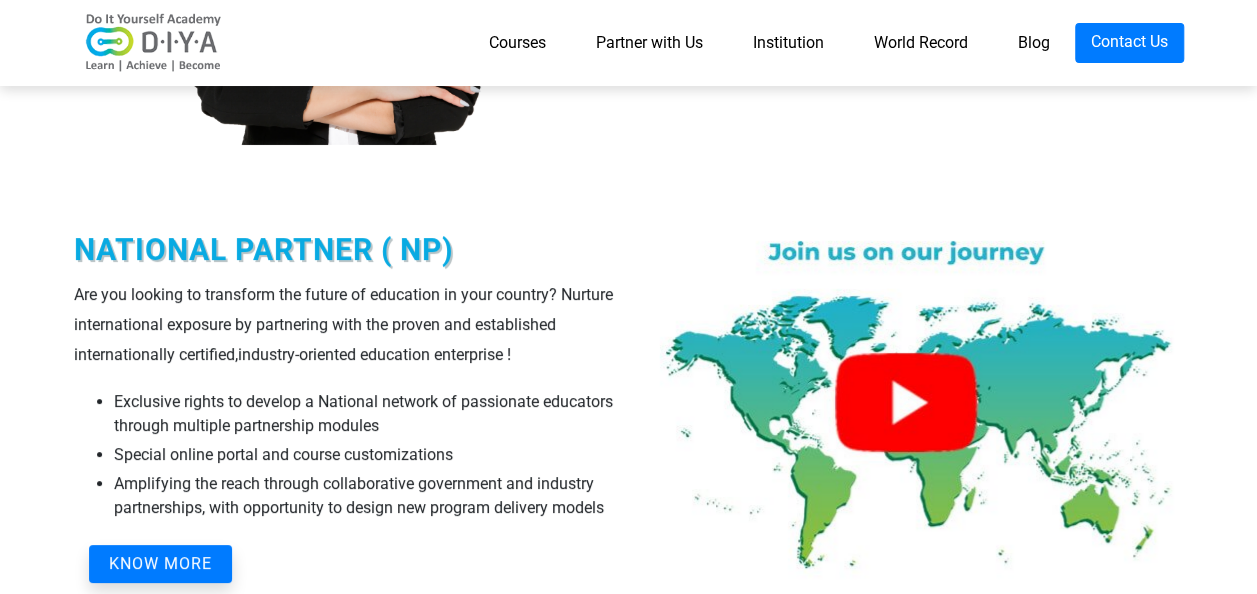 scroll, scrollTop: 3916, scrollLeft: 0, axis: vertical 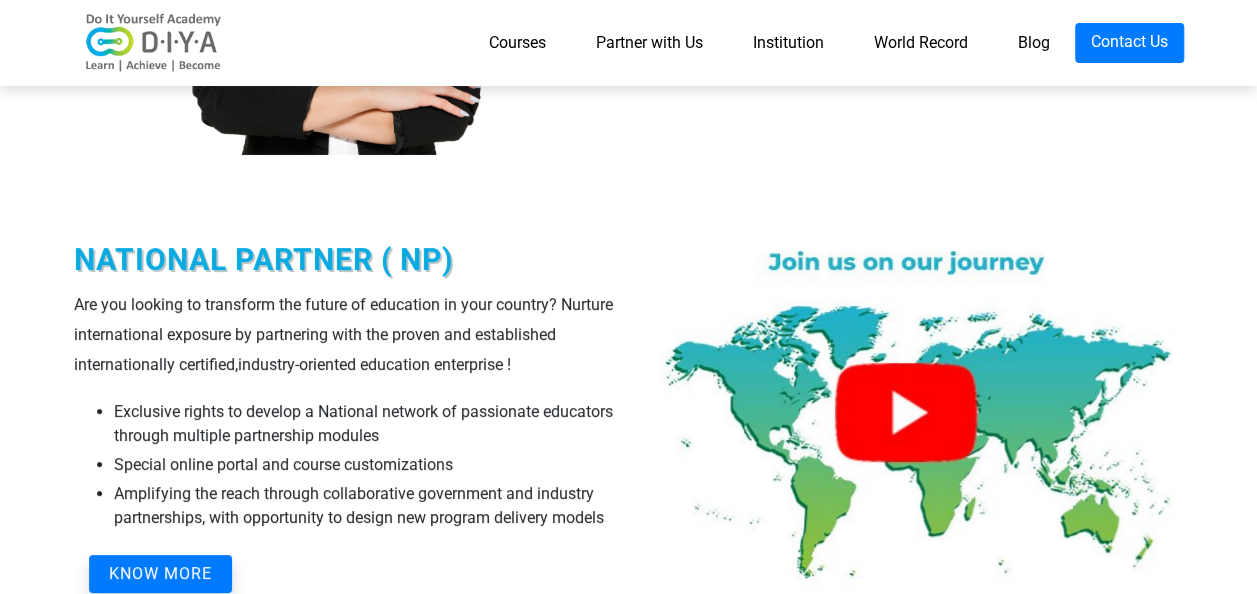 click on "Institution" at bounding box center (788, 43) 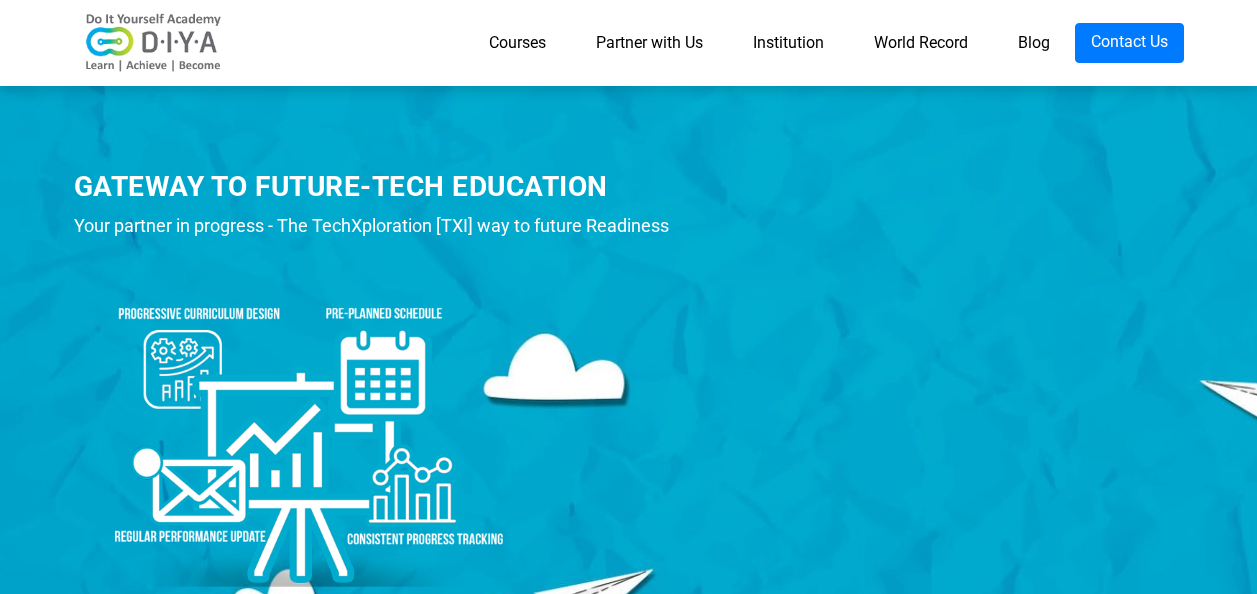 scroll, scrollTop: 0, scrollLeft: 0, axis: both 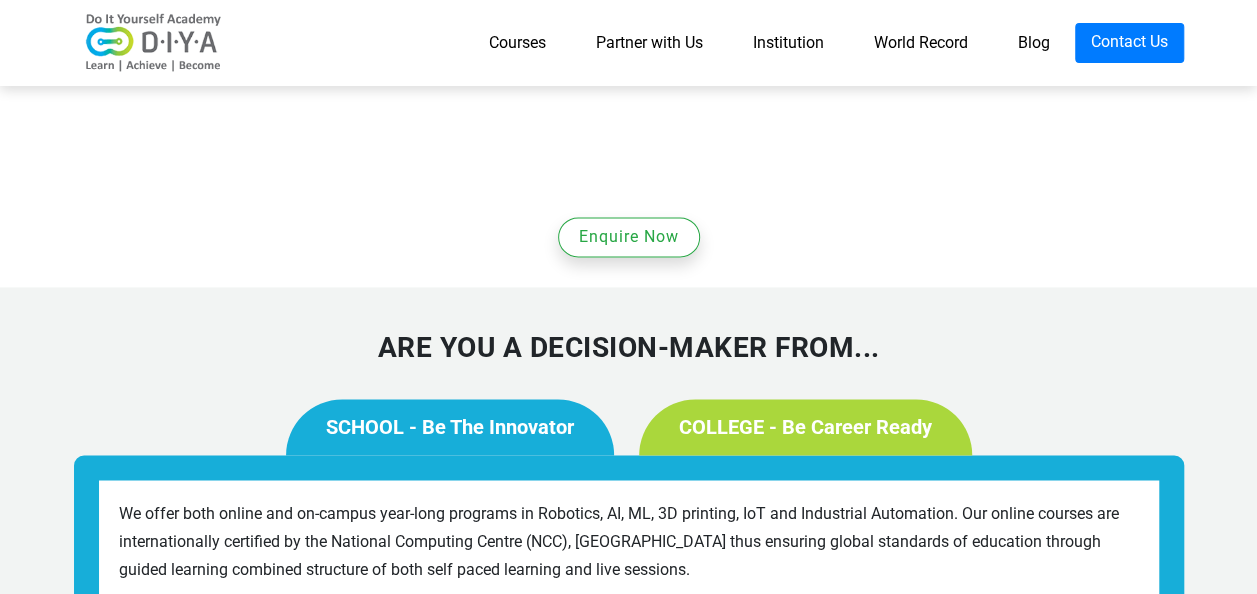 click on "COLLEGE - Be Career Ready" at bounding box center [805, 427] 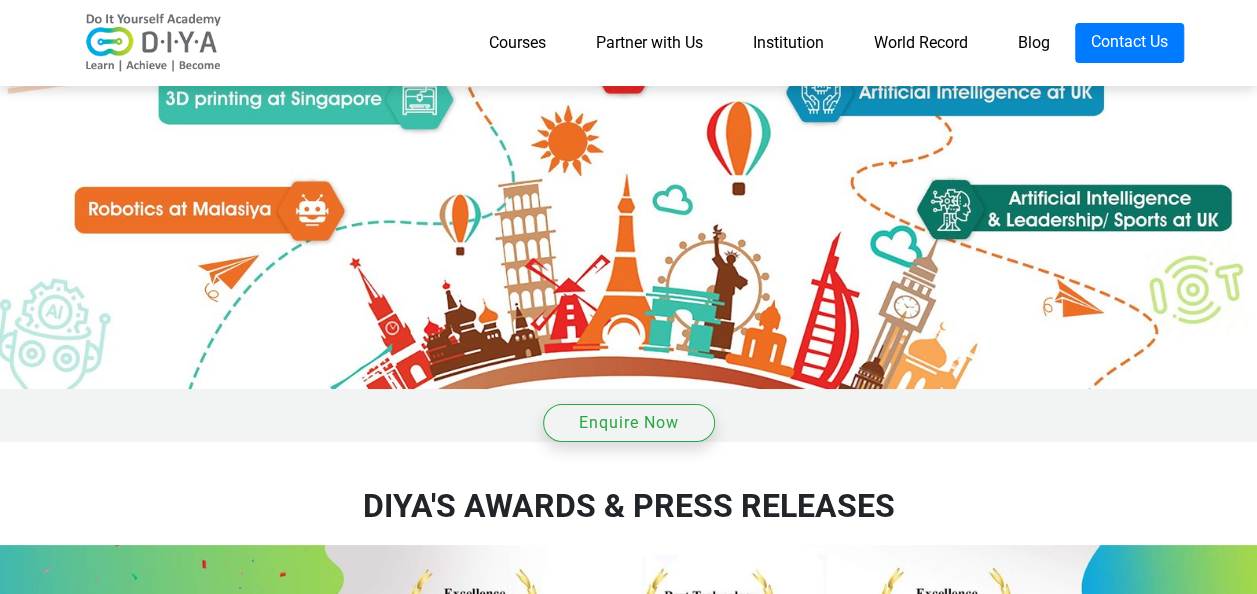scroll, scrollTop: 3374, scrollLeft: 0, axis: vertical 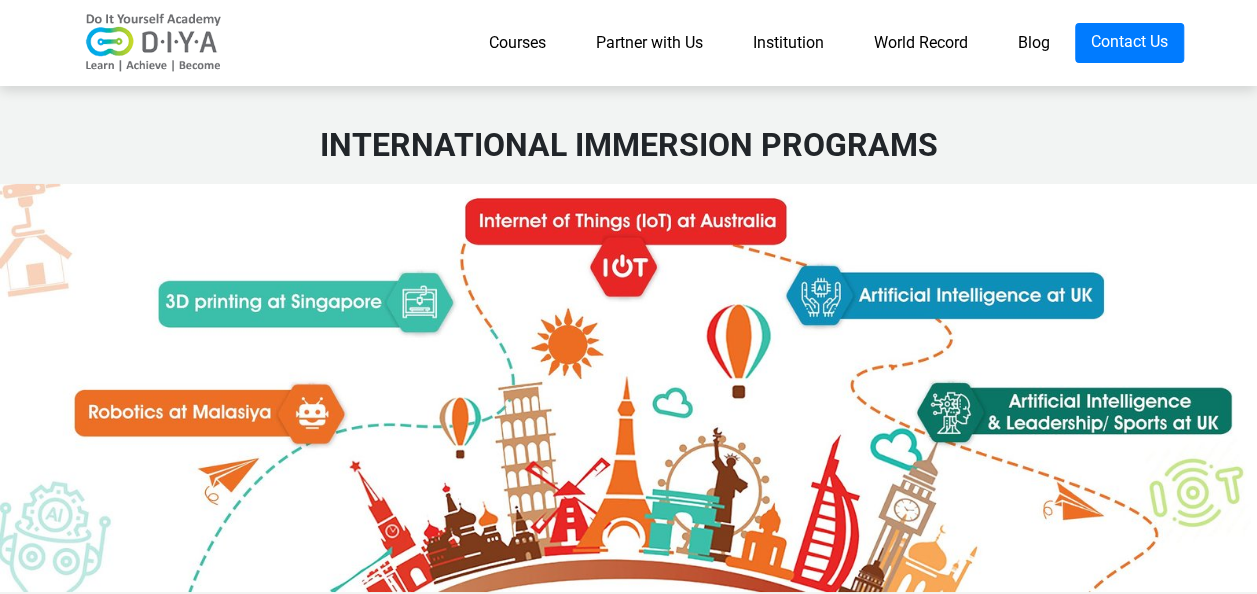 click on "World Record" at bounding box center [921, 43] 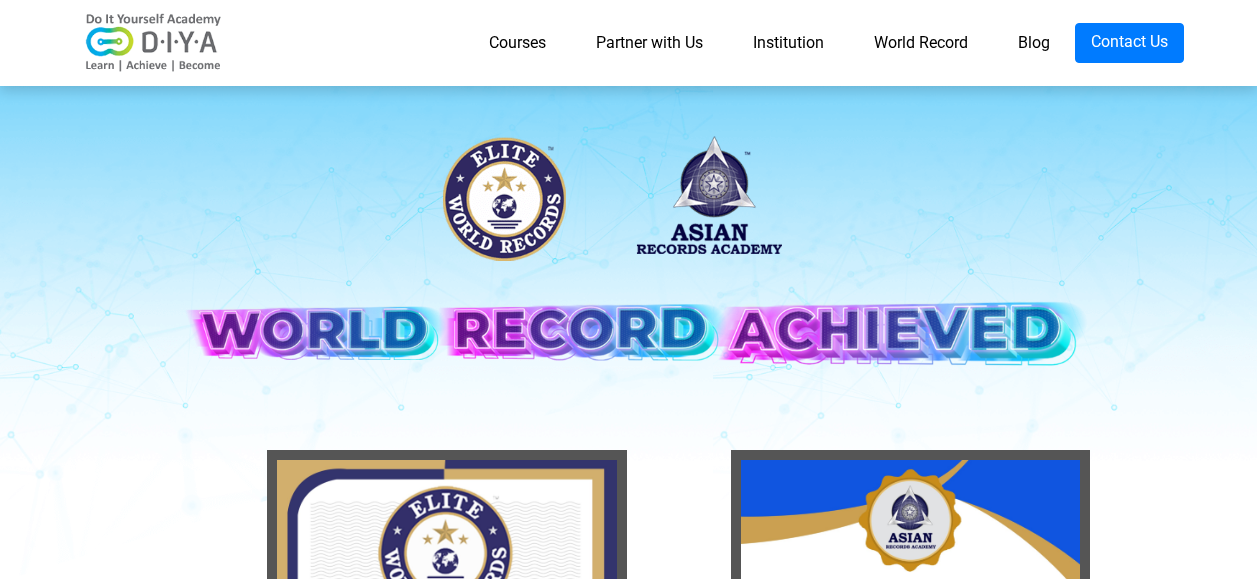 scroll, scrollTop: 0, scrollLeft: 0, axis: both 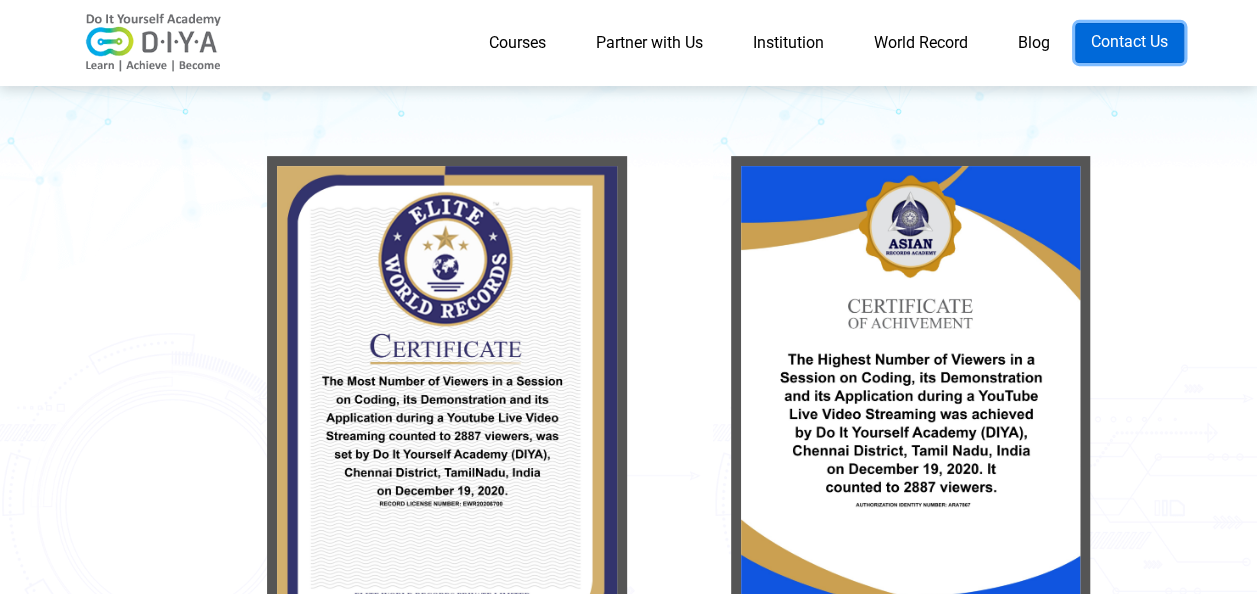 click on "Contact Us" at bounding box center [1129, 43] 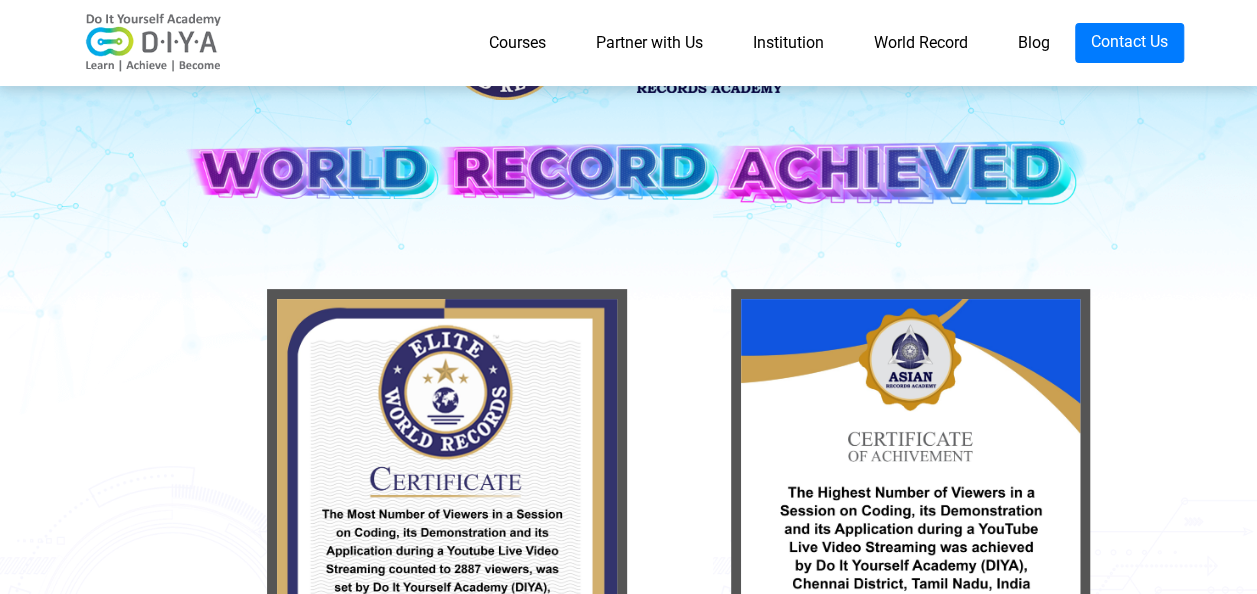 scroll, scrollTop: 94, scrollLeft: 0, axis: vertical 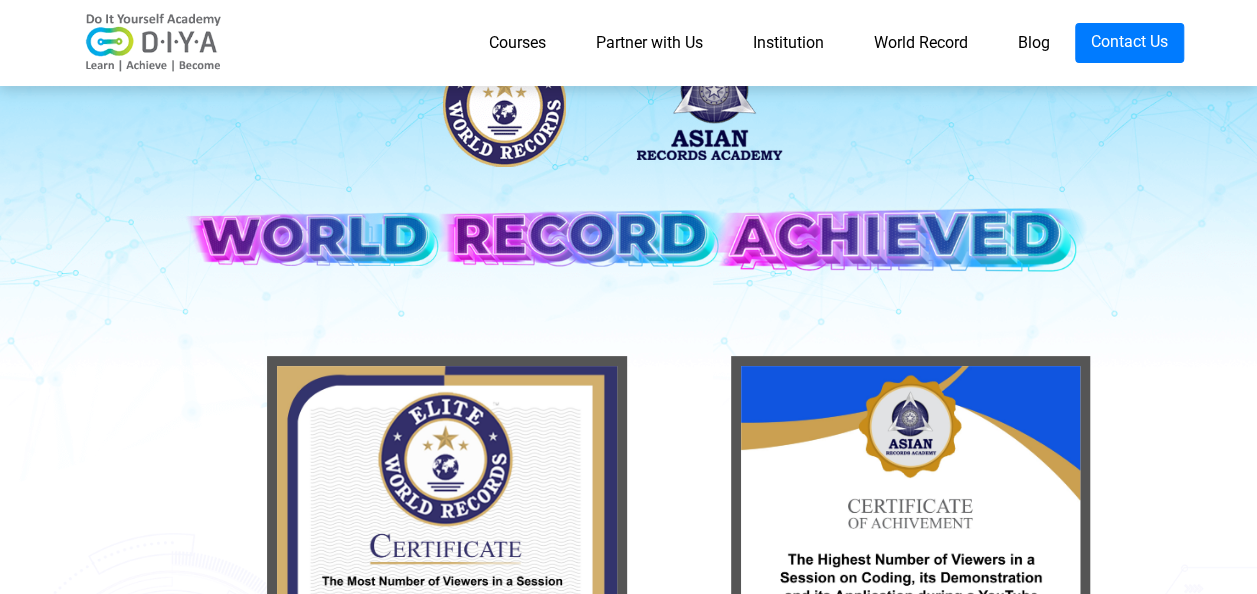 click on "Courses" at bounding box center (517, 43) 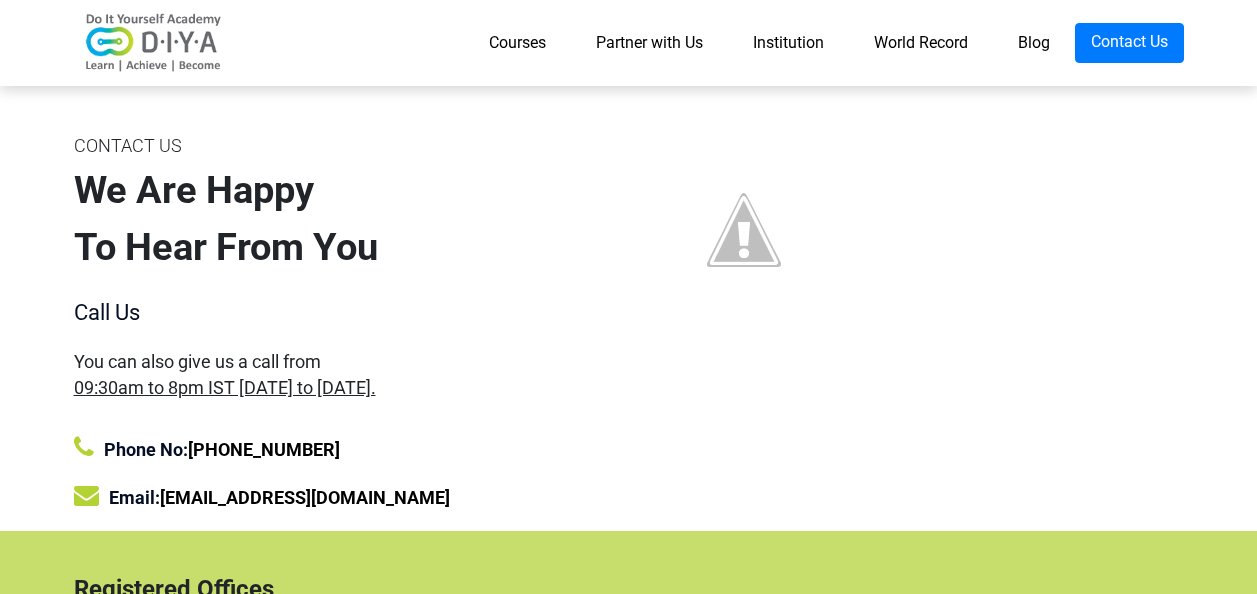 scroll, scrollTop: 0, scrollLeft: 0, axis: both 